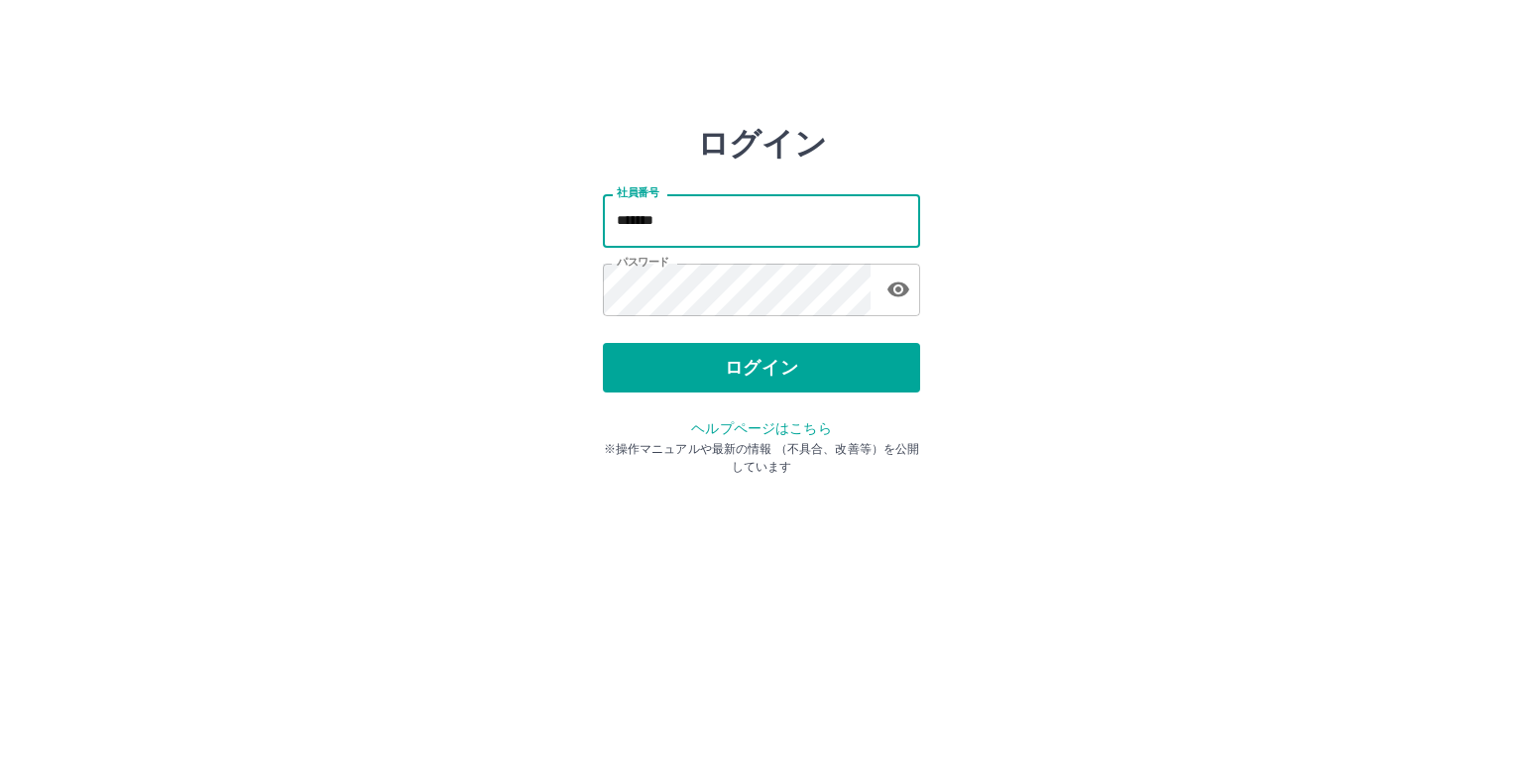 scroll, scrollTop: 0, scrollLeft: 0, axis: both 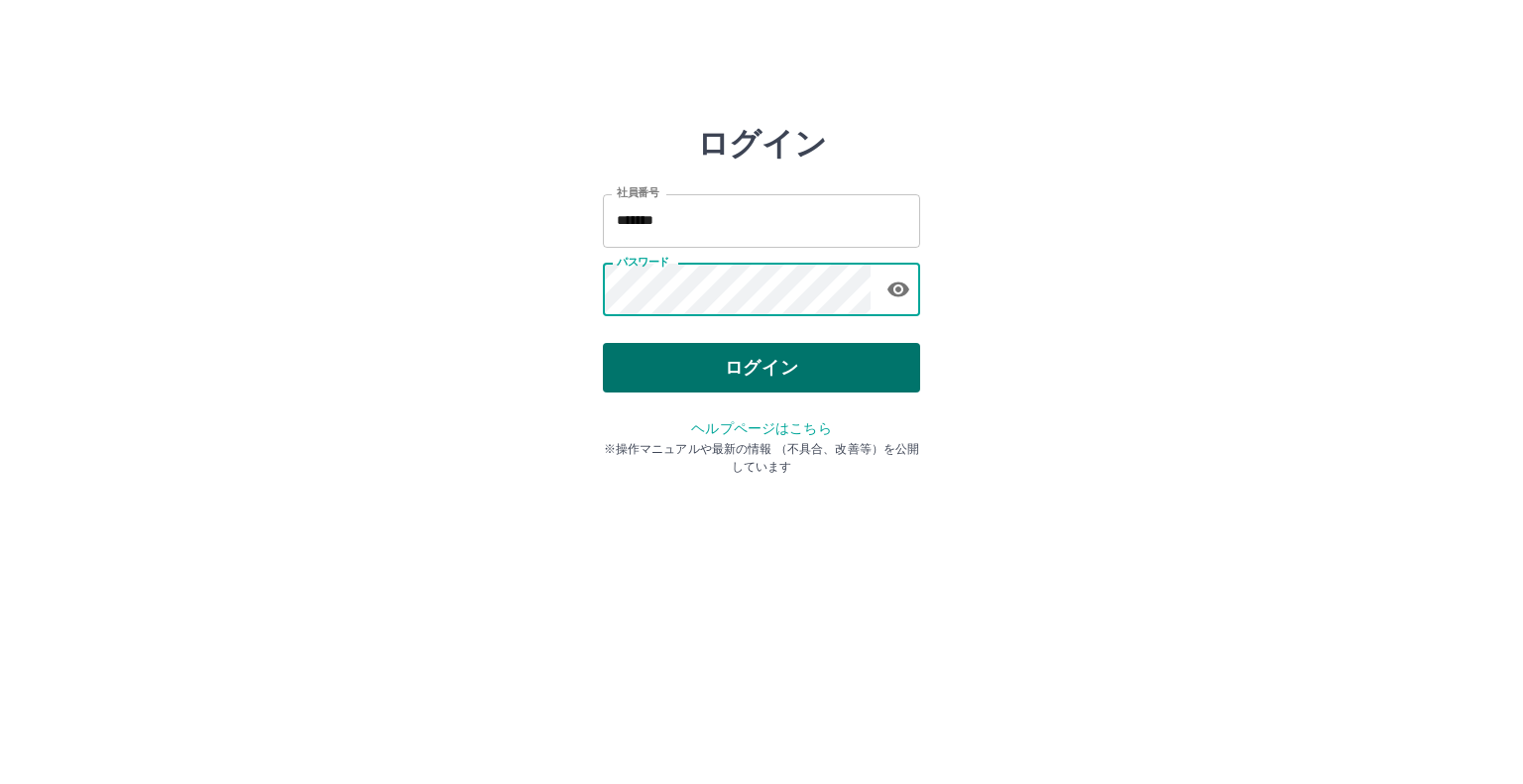 click on "ログイン" at bounding box center [762, 368] 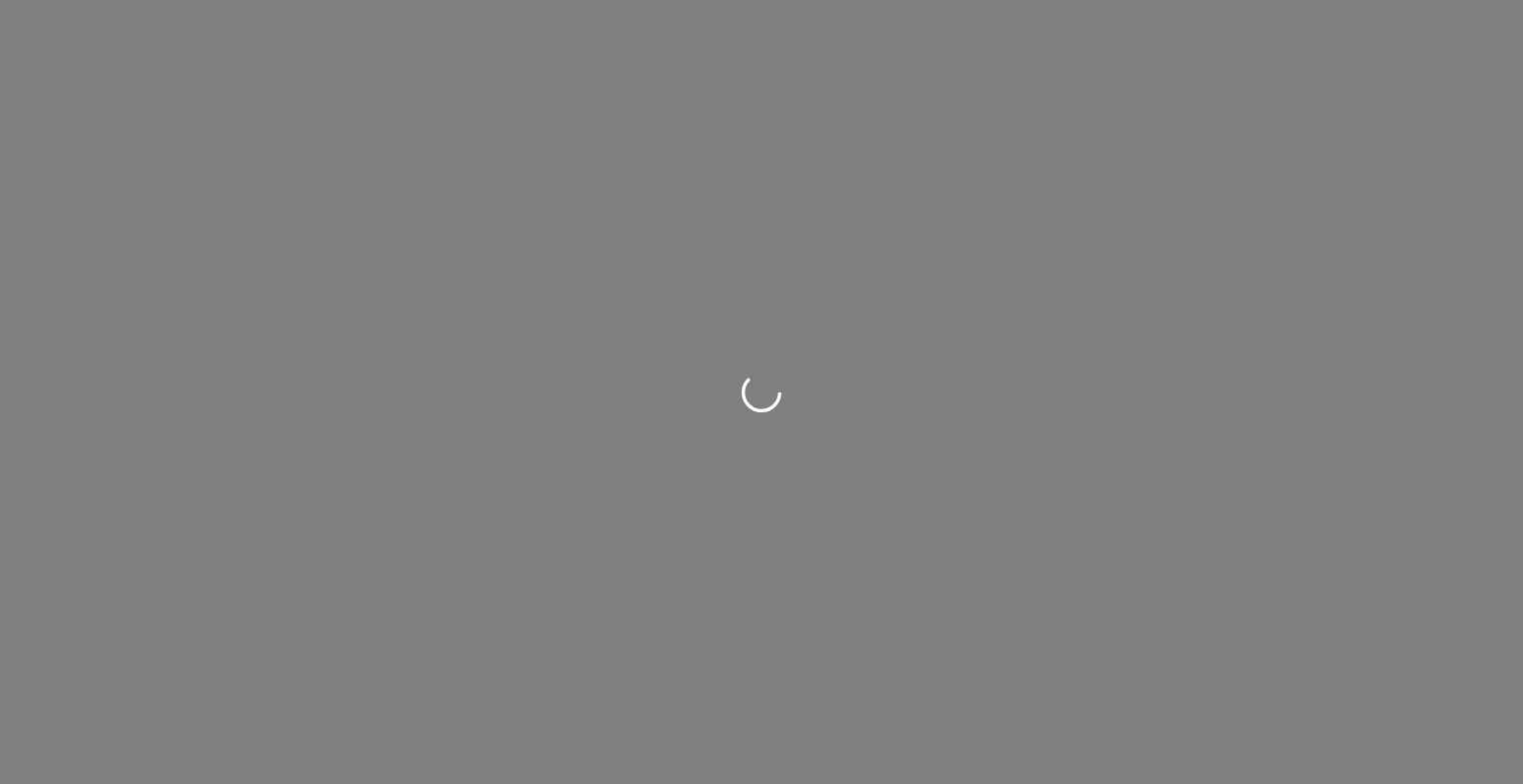 scroll, scrollTop: 0, scrollLeft: 0, axis: both 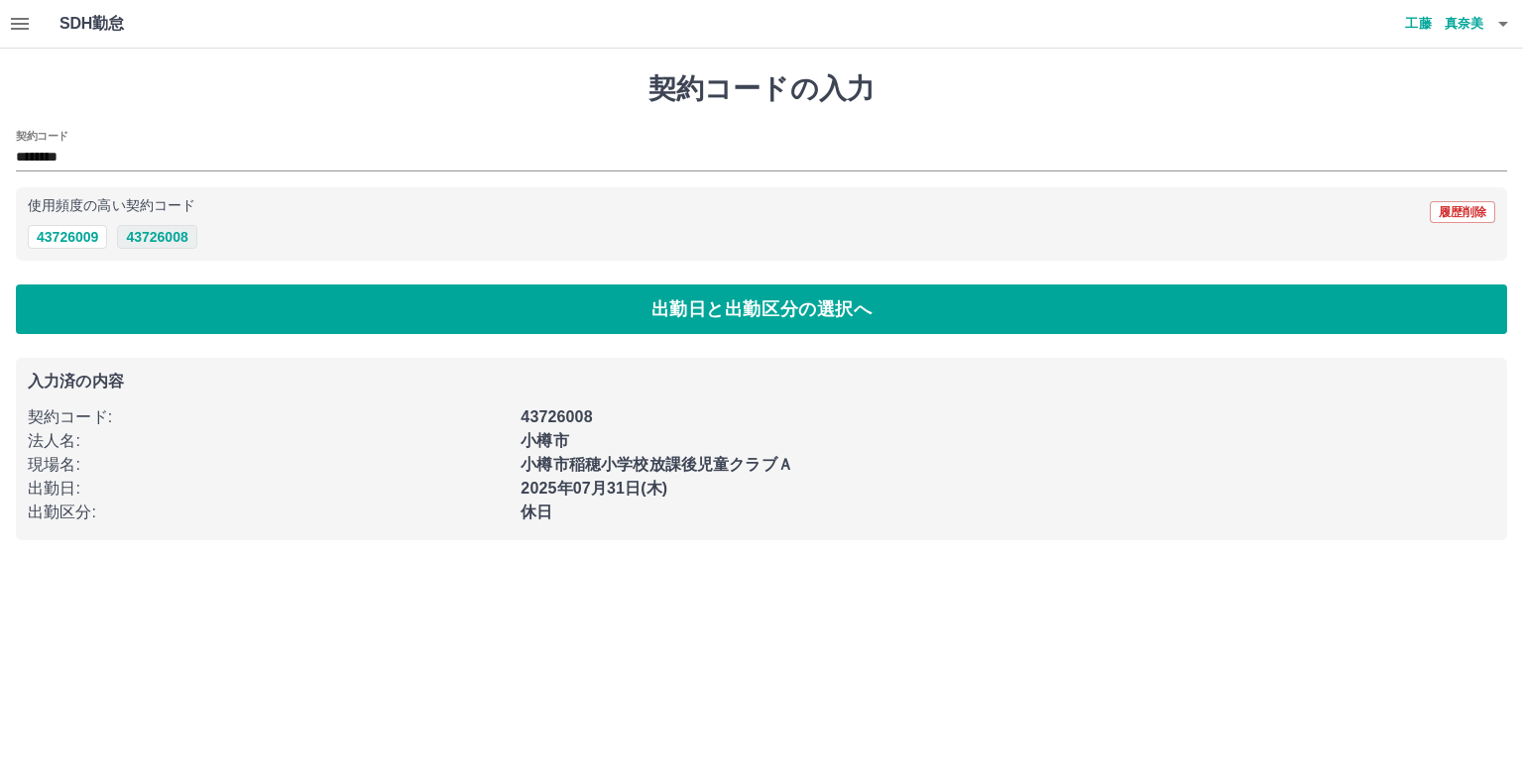 click on "43726008" at bounding box center [157, 237] 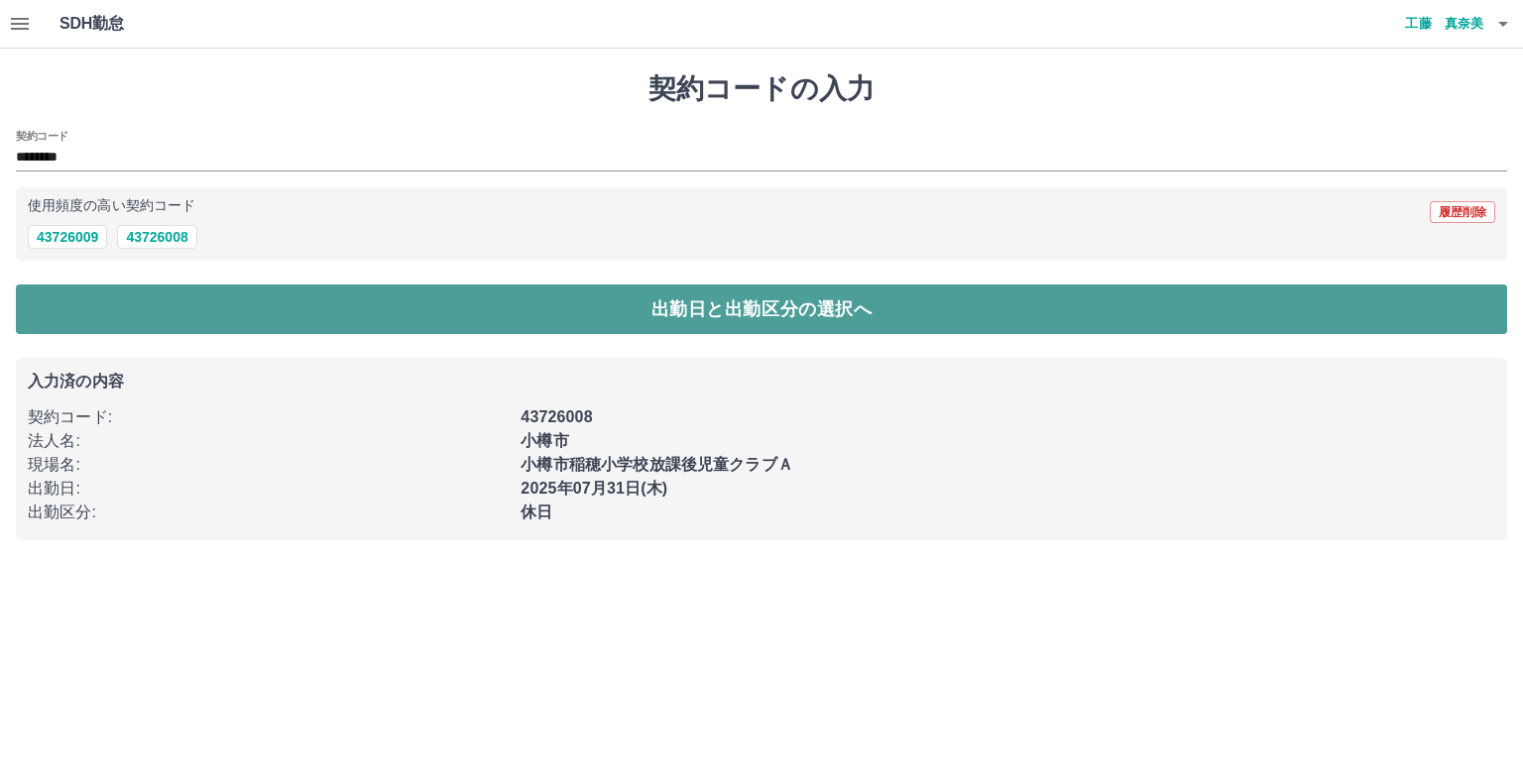 click on "出勤日と出勤区分の選択へ" at bounding box center (762, 309) 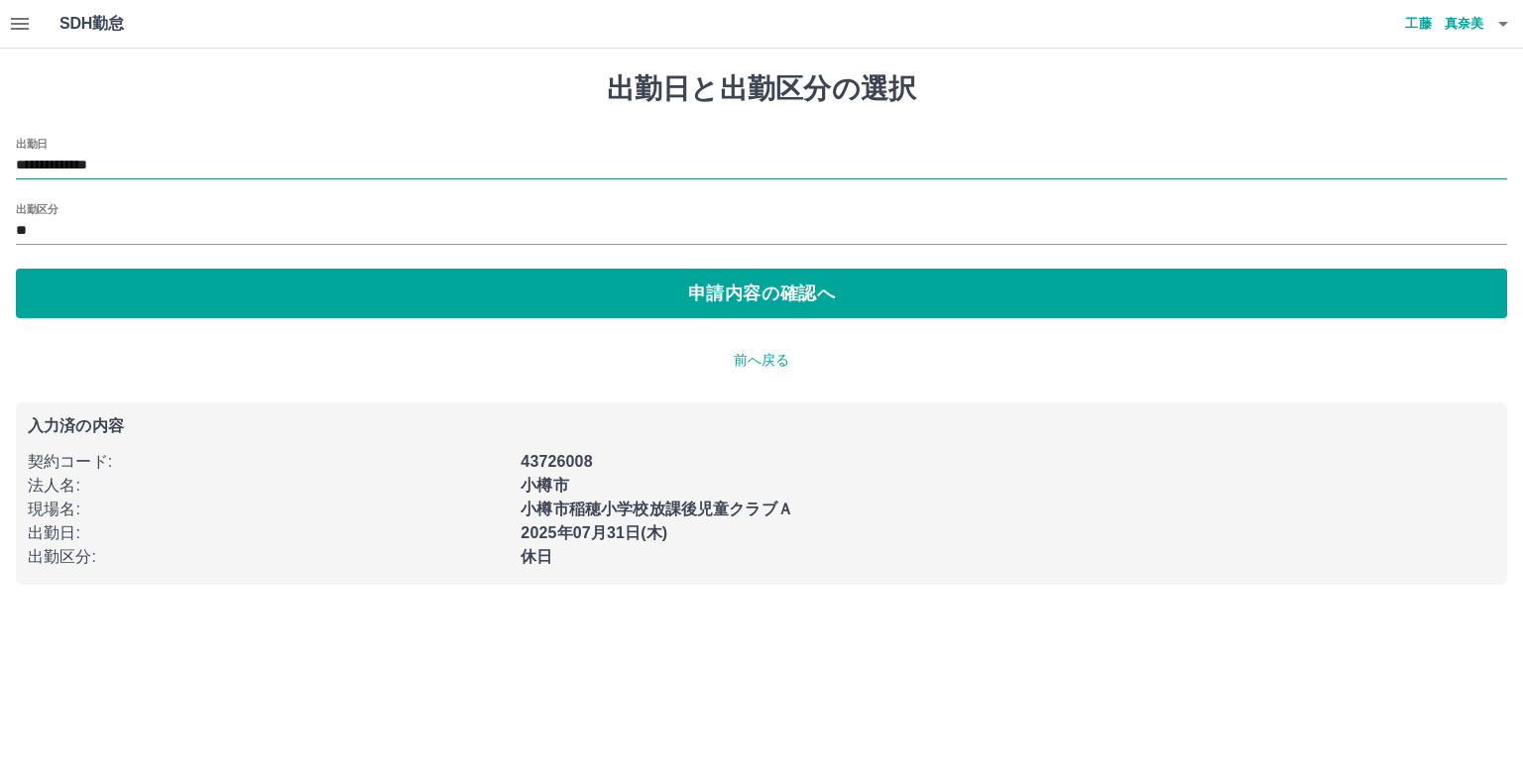click on "**********" at bounding box center (762, 166) 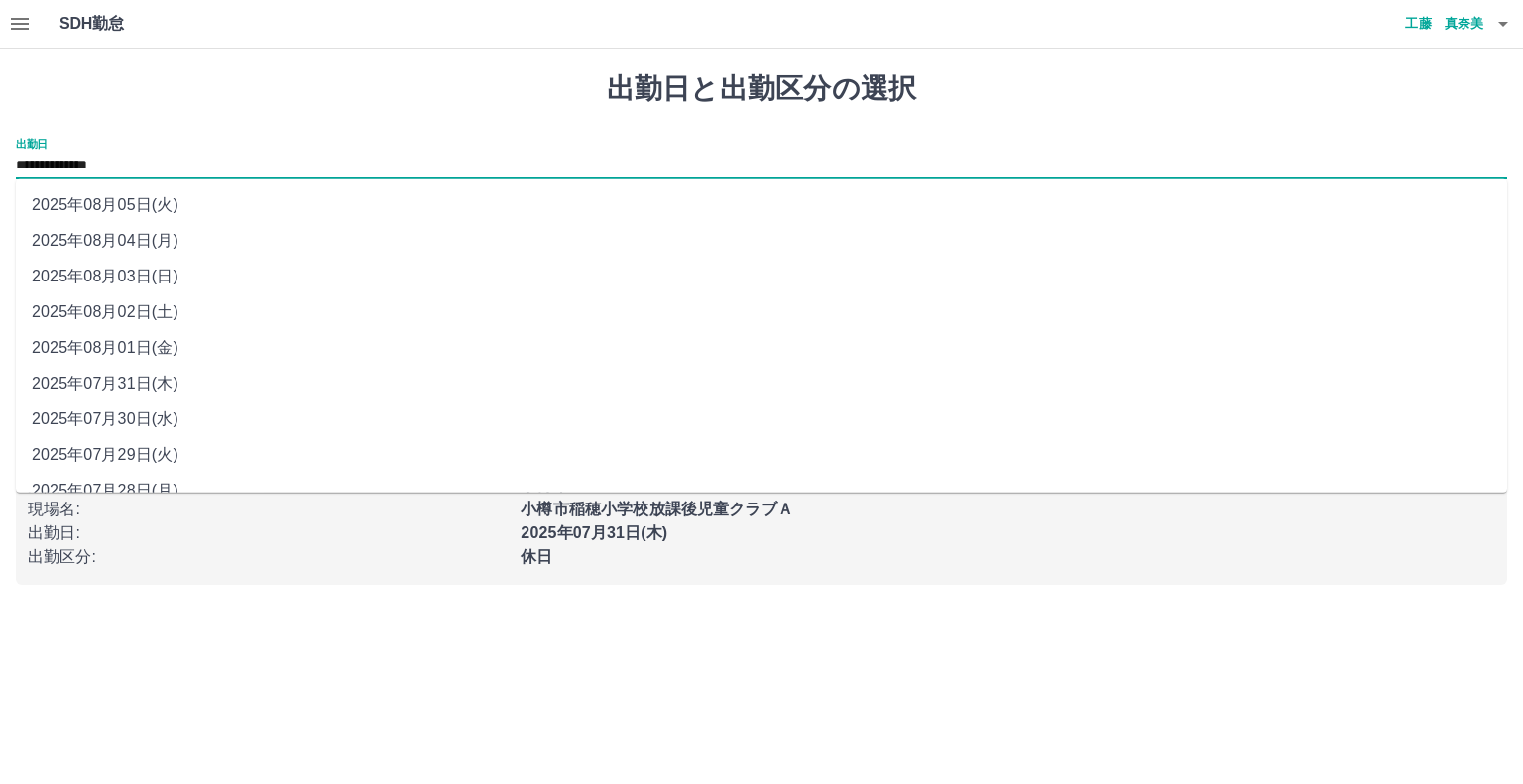 click on "2025年08月02日(土)" at bounding box center [762, 312] 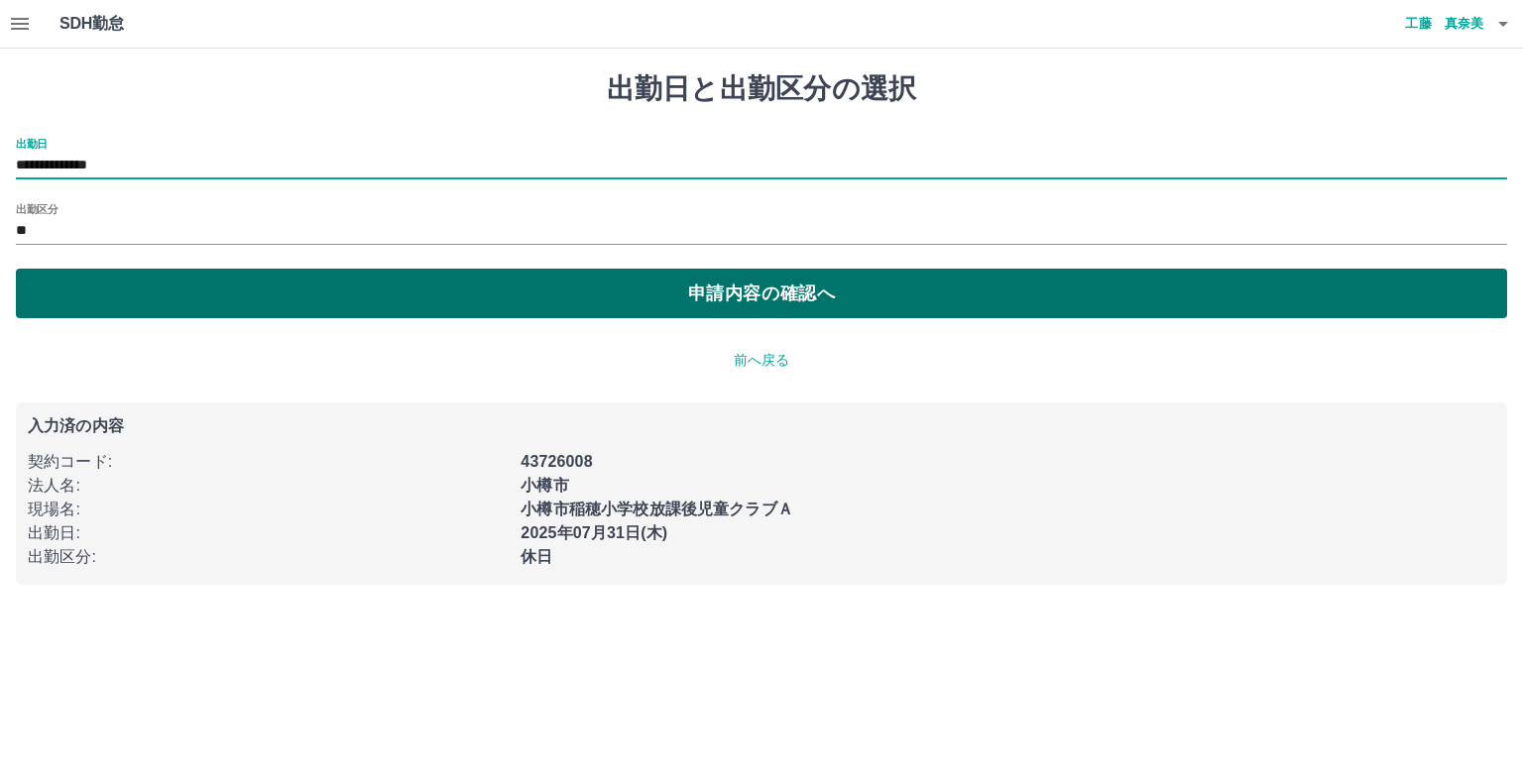 click on "申請内容の確認へ" at bounding box center (762, 293) 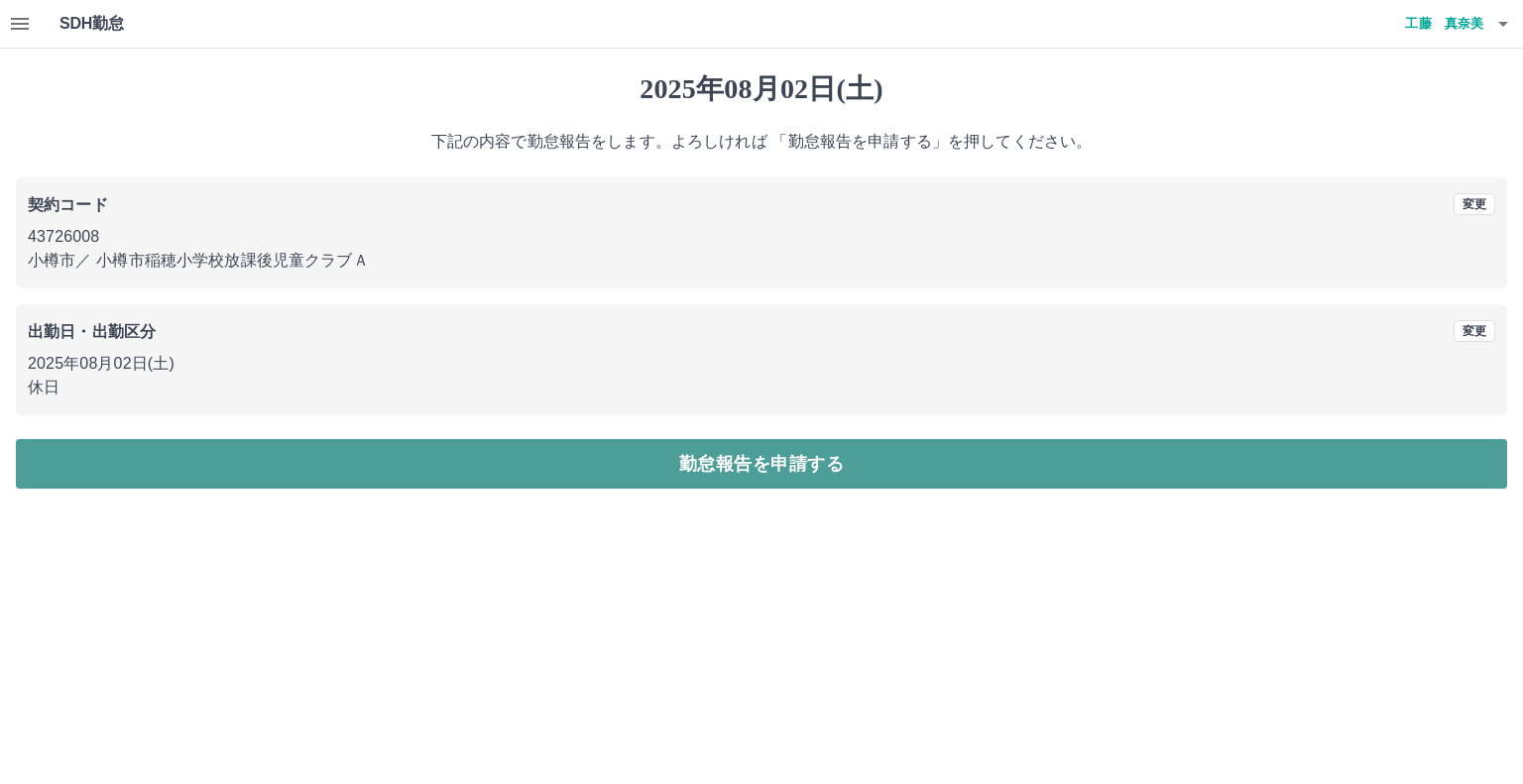 click on "勤怠報告を申請する" at bounding box center (762, 464) 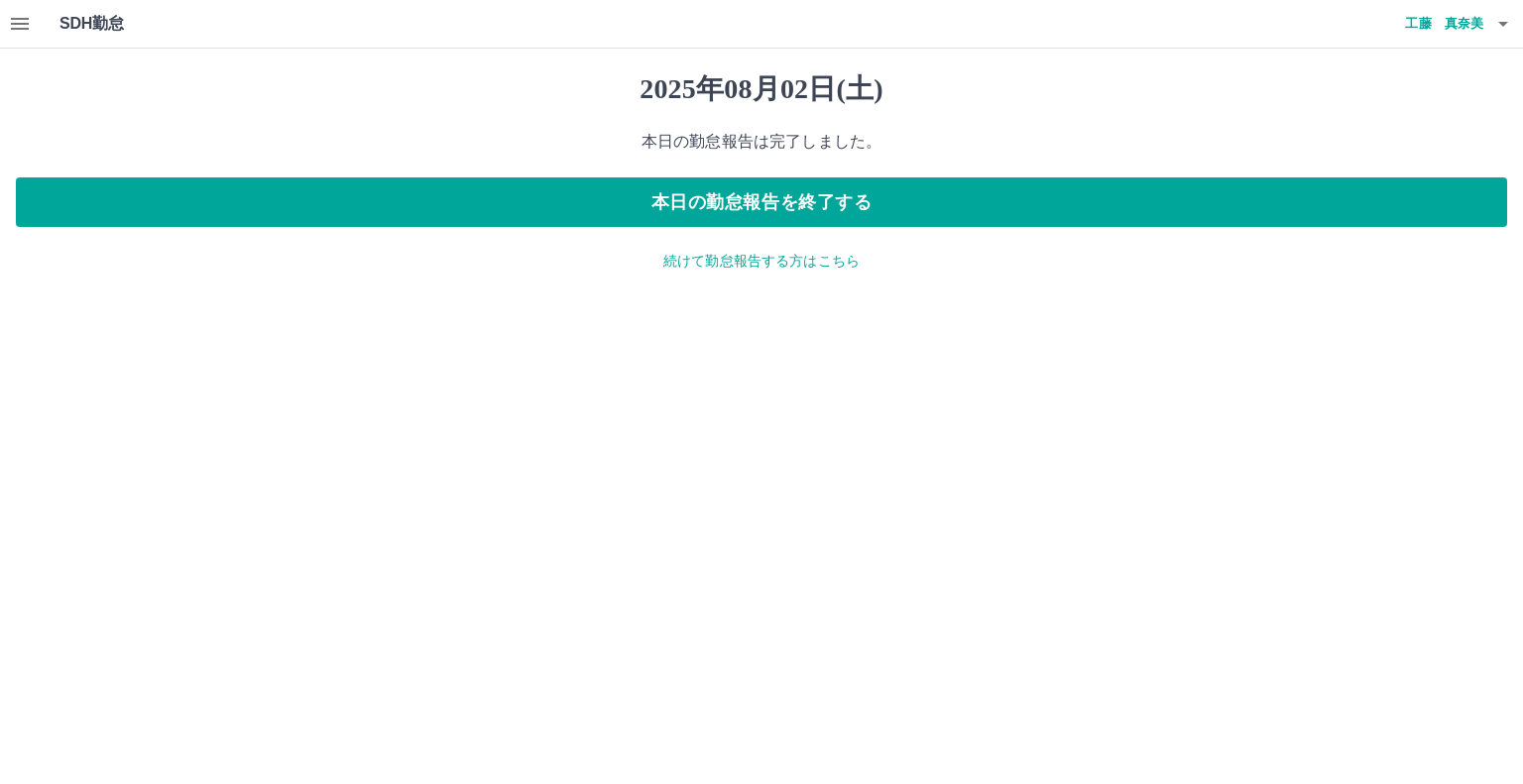 click on "続けて勤怠報告する方はこちら" at bounding box center (762, 261) 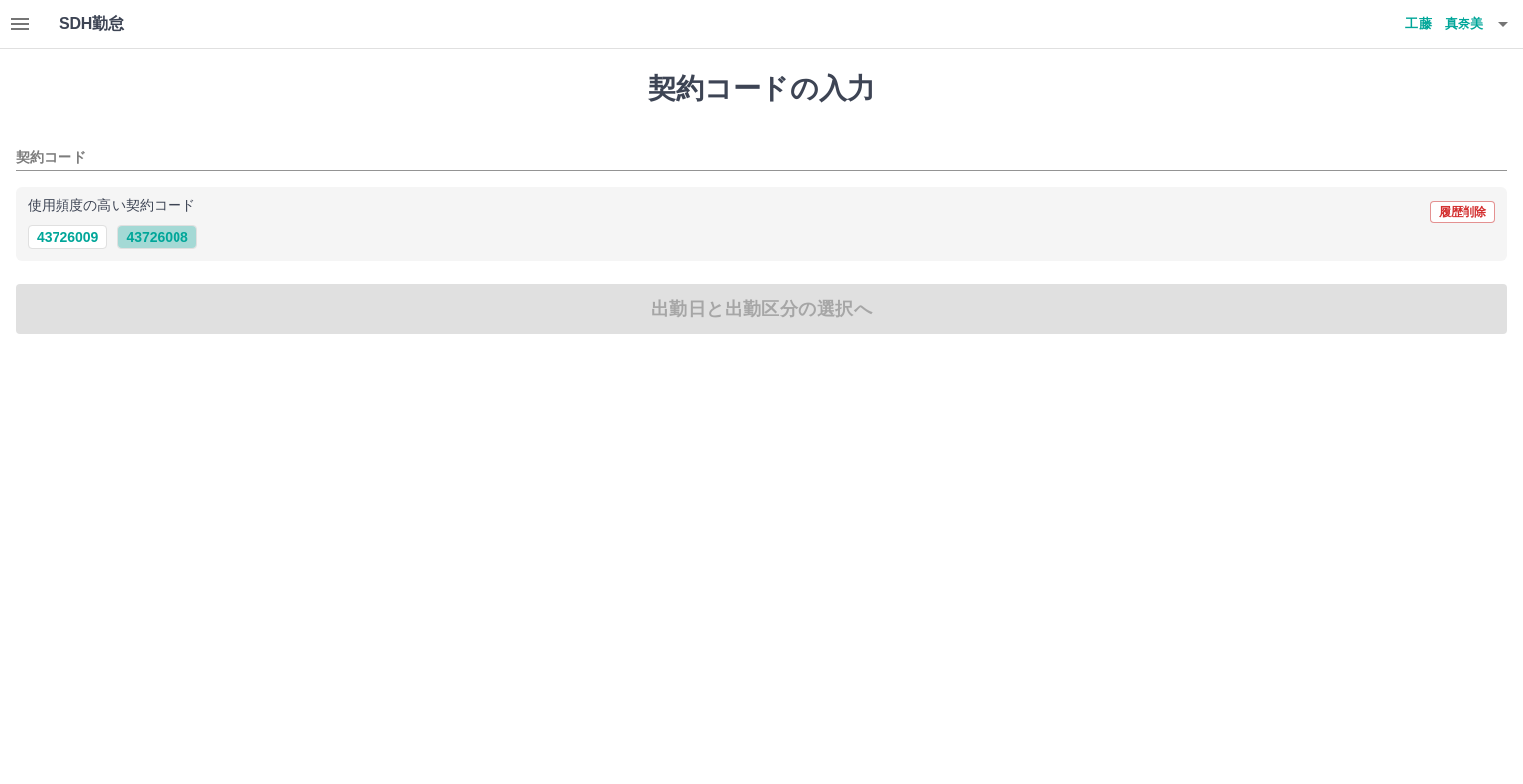 click on "43726008" at bounding box center [157, 237] 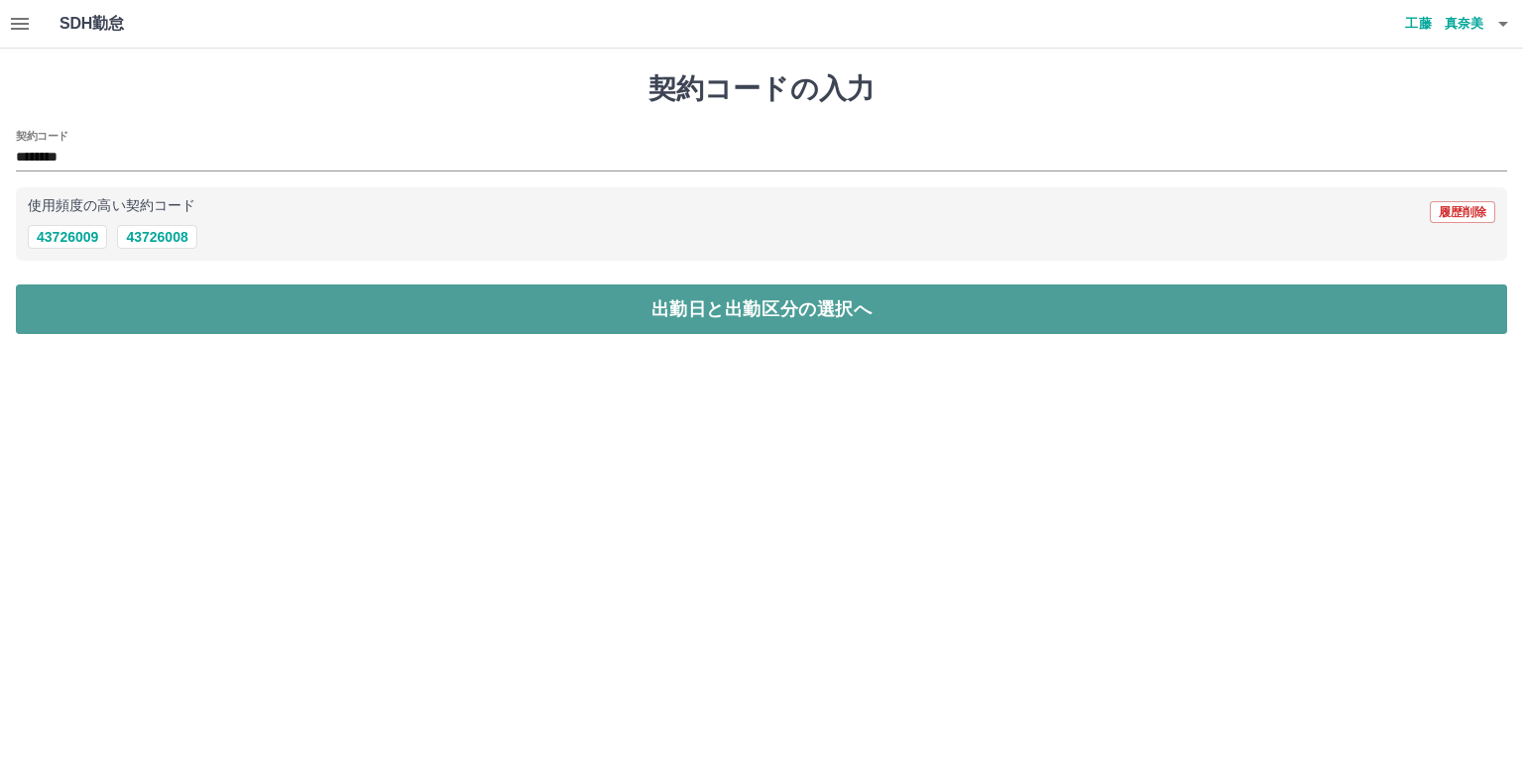 click on "出勤日と出勤区分の選択へ" at bounding box center (762, 309) 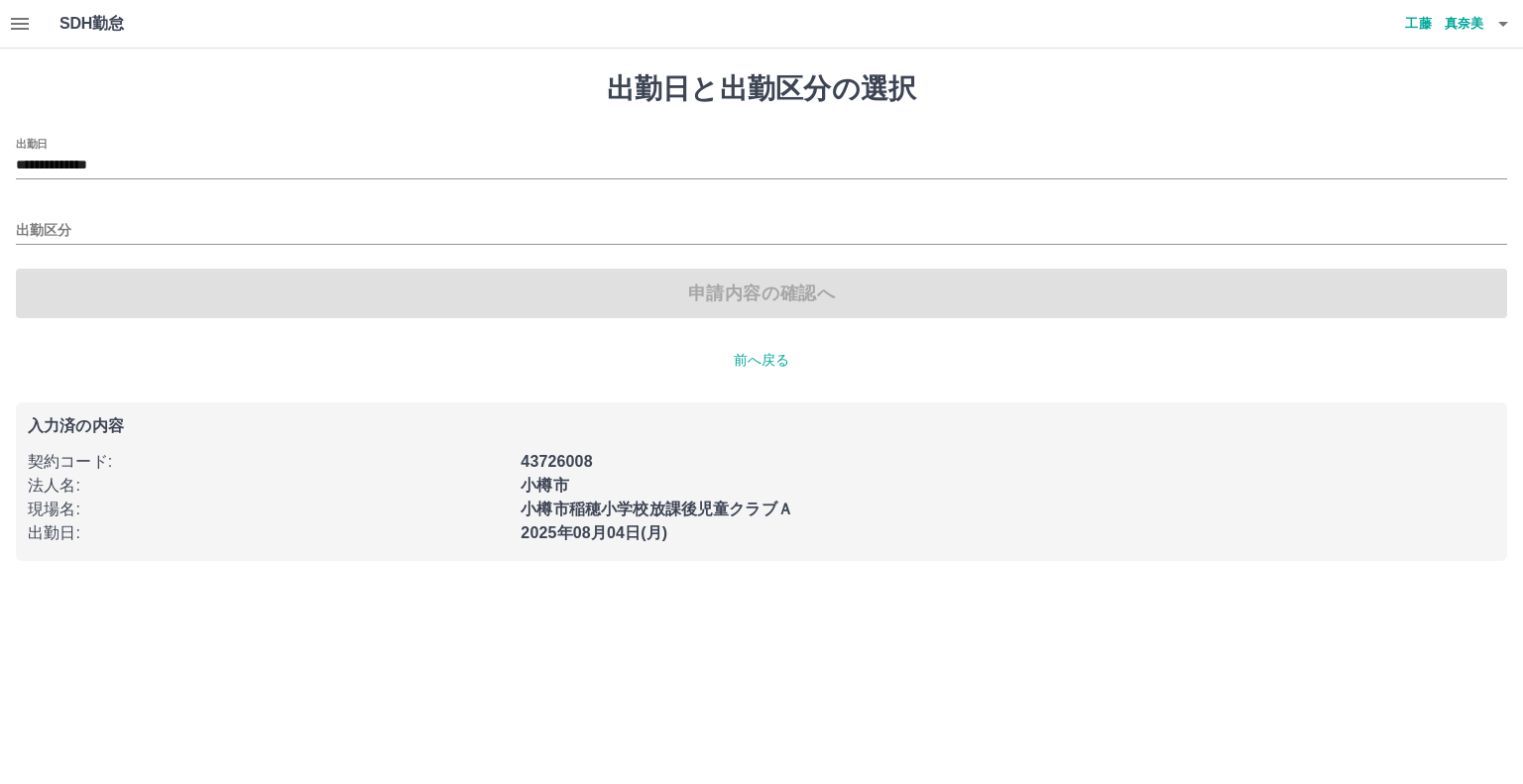 click on "**********" at bounding box center (762, 159) 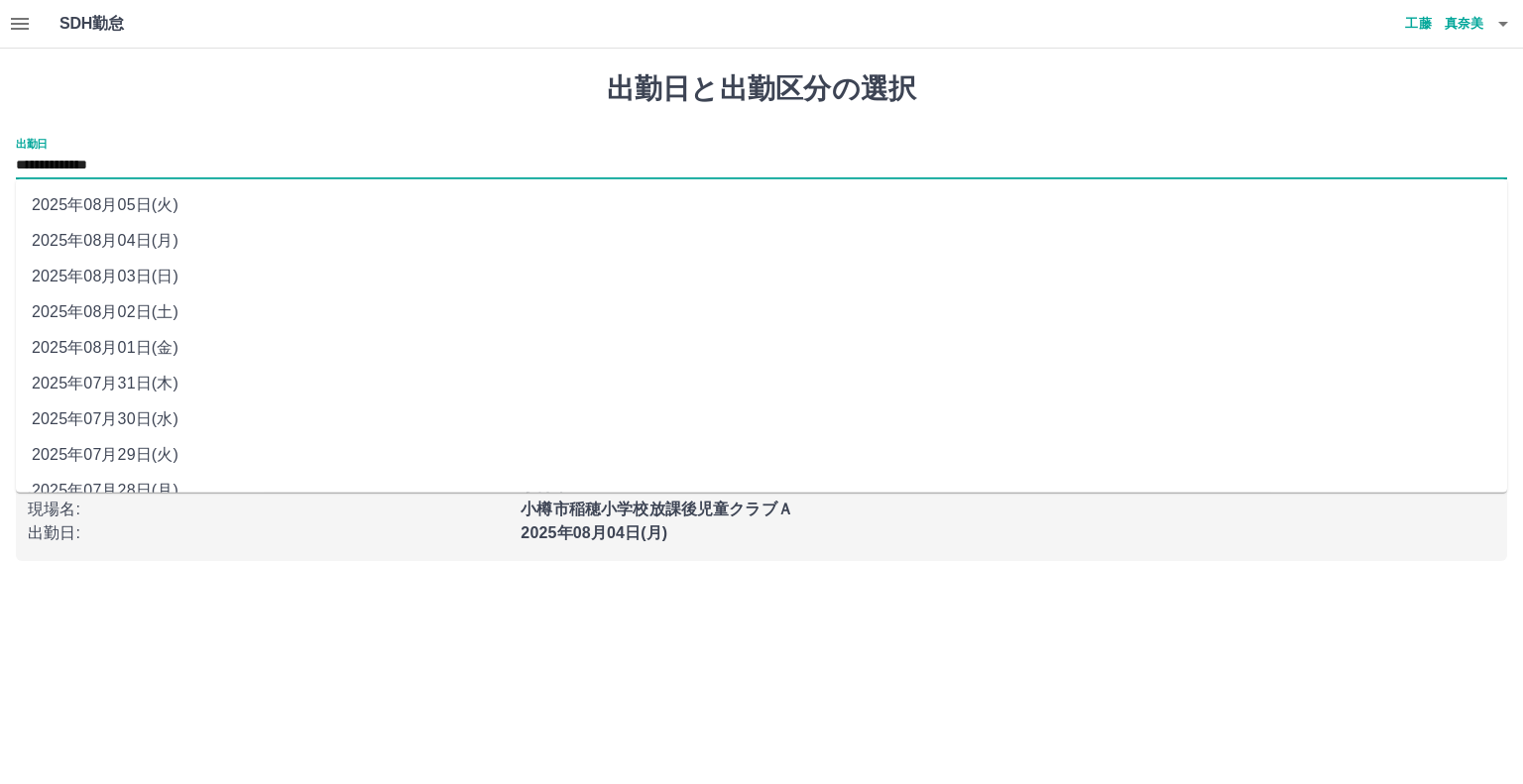 click on "**********" at bounding box center [762, 166] 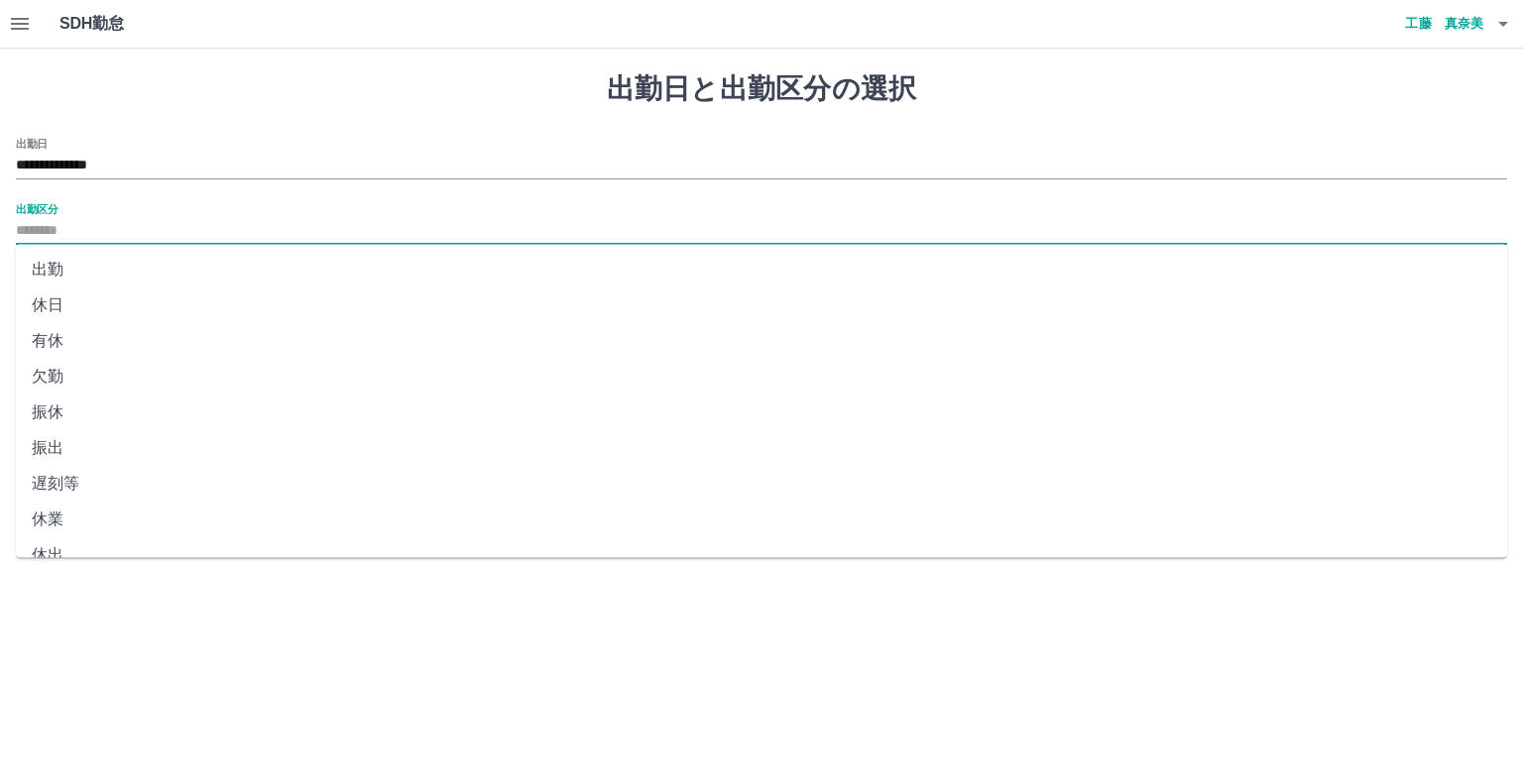 click on "出勤区分" at bounding box center [762, 231] 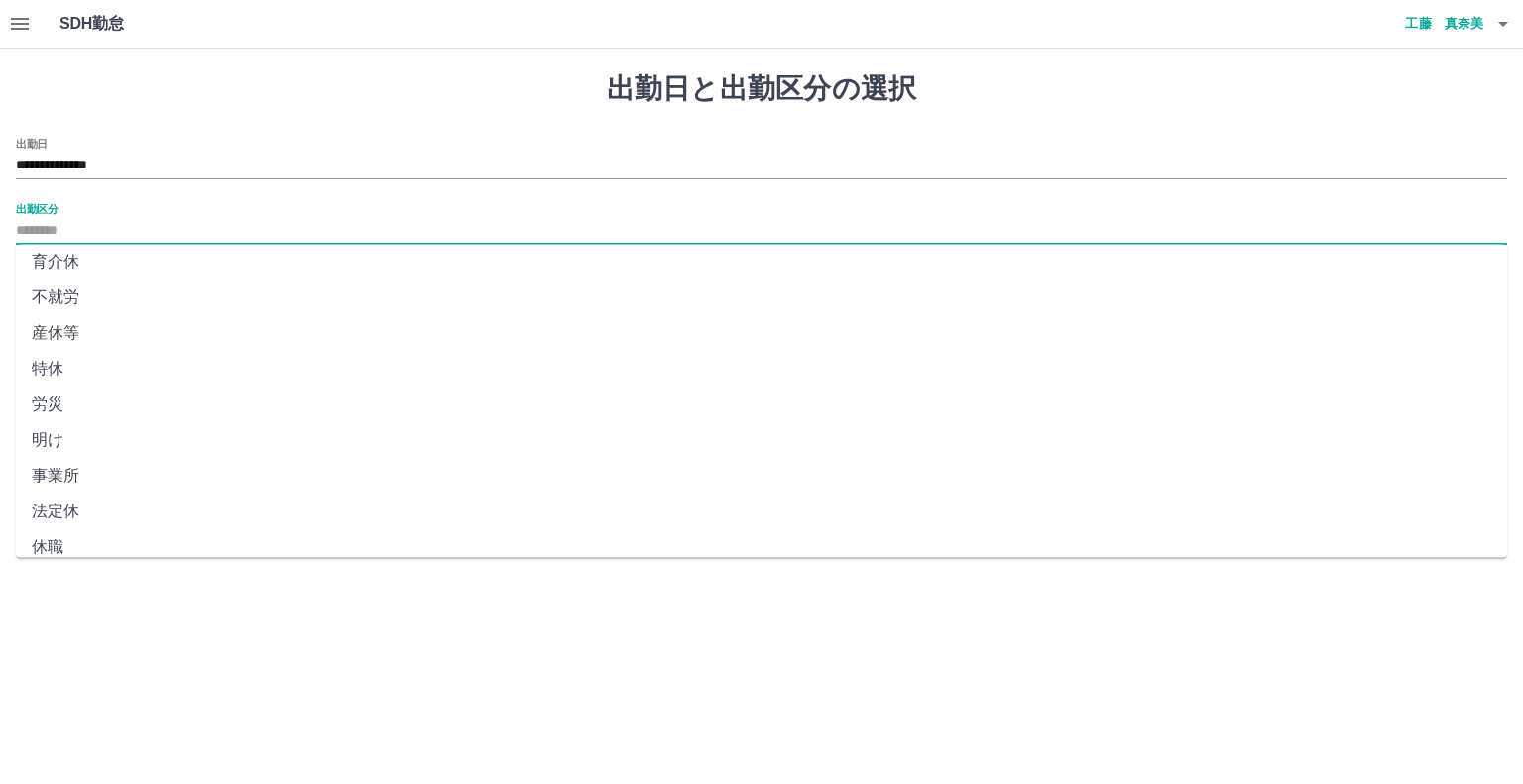 scroll, scrollTop: 344, scrollLeft: 0, axis: vertical 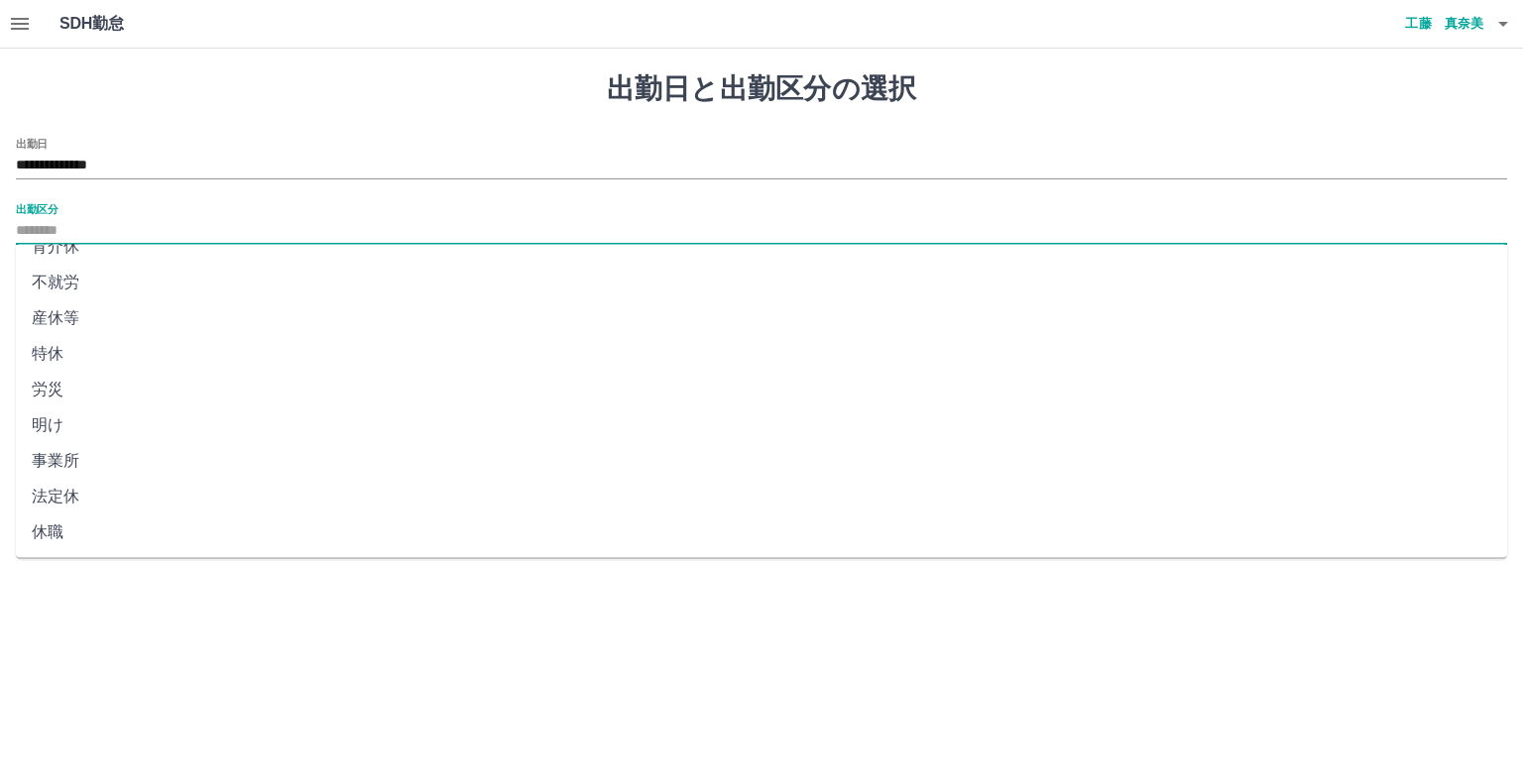 click on "法定休" at bounding box center (762, 497) 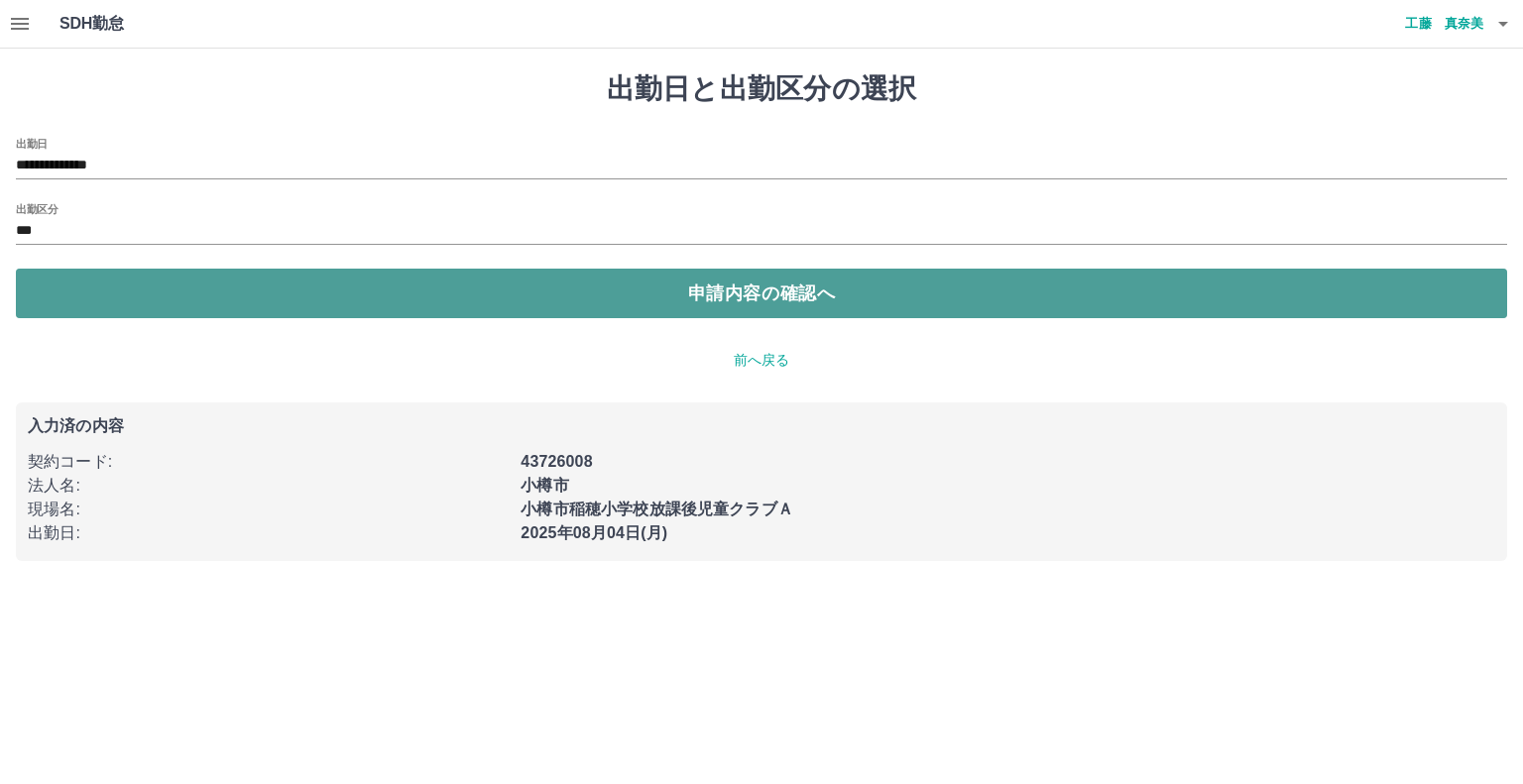 click on "申請内容の確認へ" at bounding box center (762, 293) 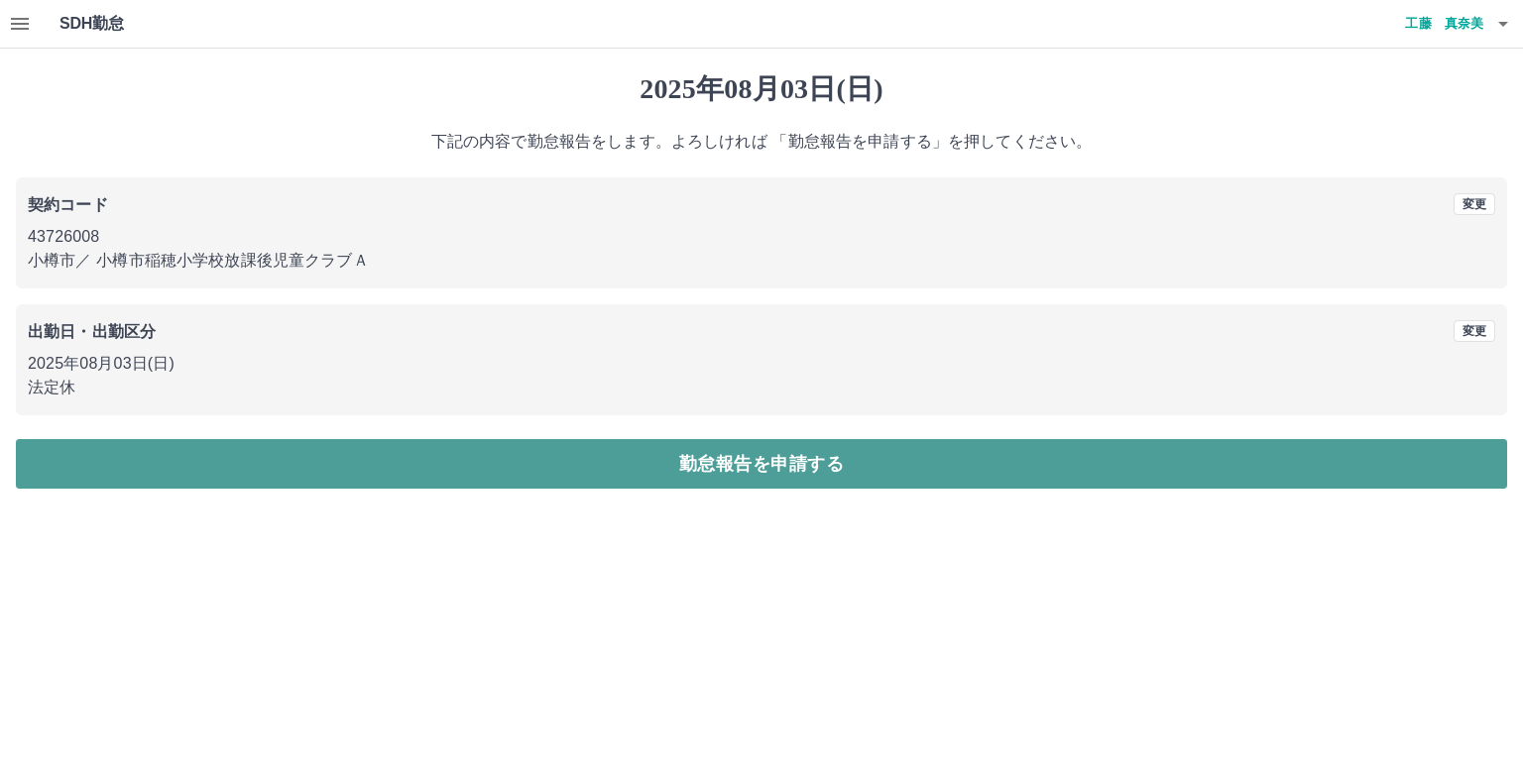 click on "勤怠報告を申請する" at bounding box center (762, 464) 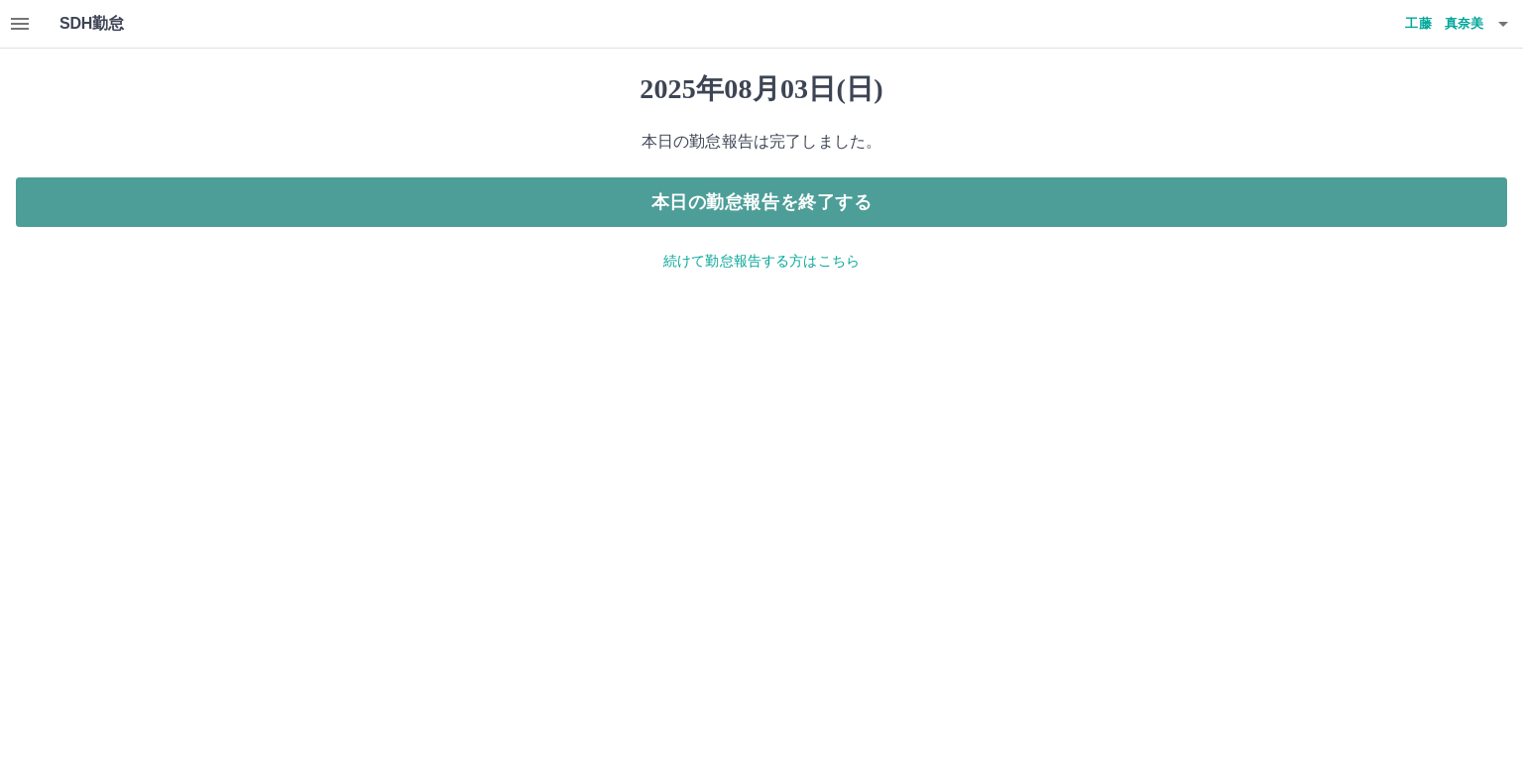 click on "本日の勤怠報告を終了する" at bounding box center (762, 202) 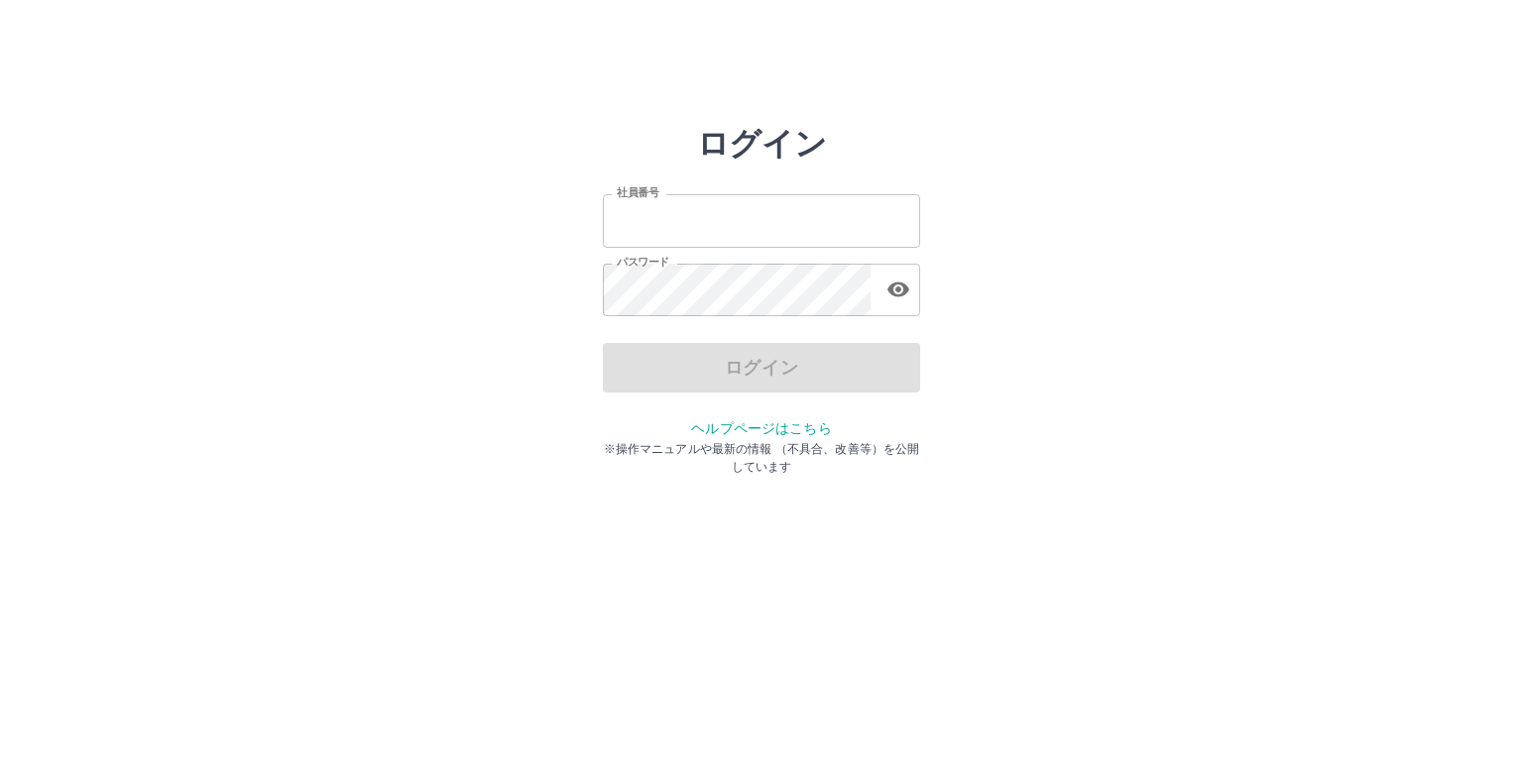 scroll, scrollTop: 0, scrollLeft: 0, axis: both 